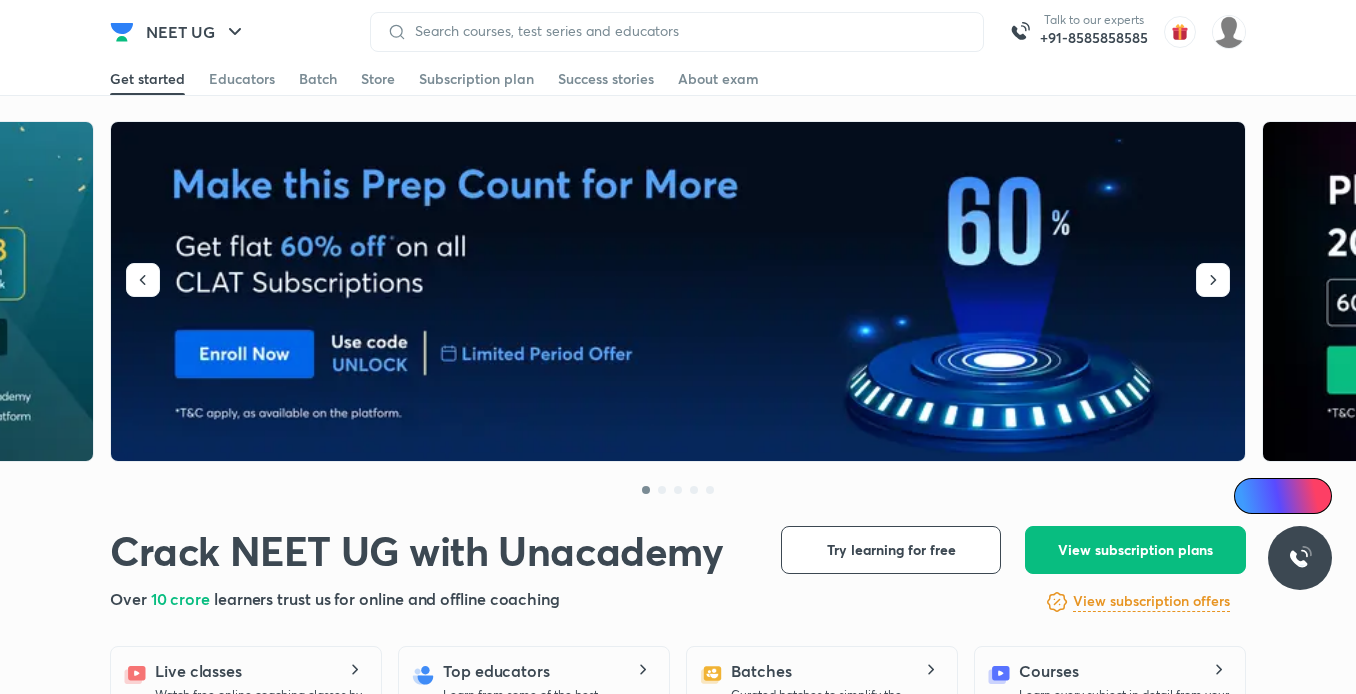 scroll, scrollTop: 0, scrollLeft: 0, axis: both 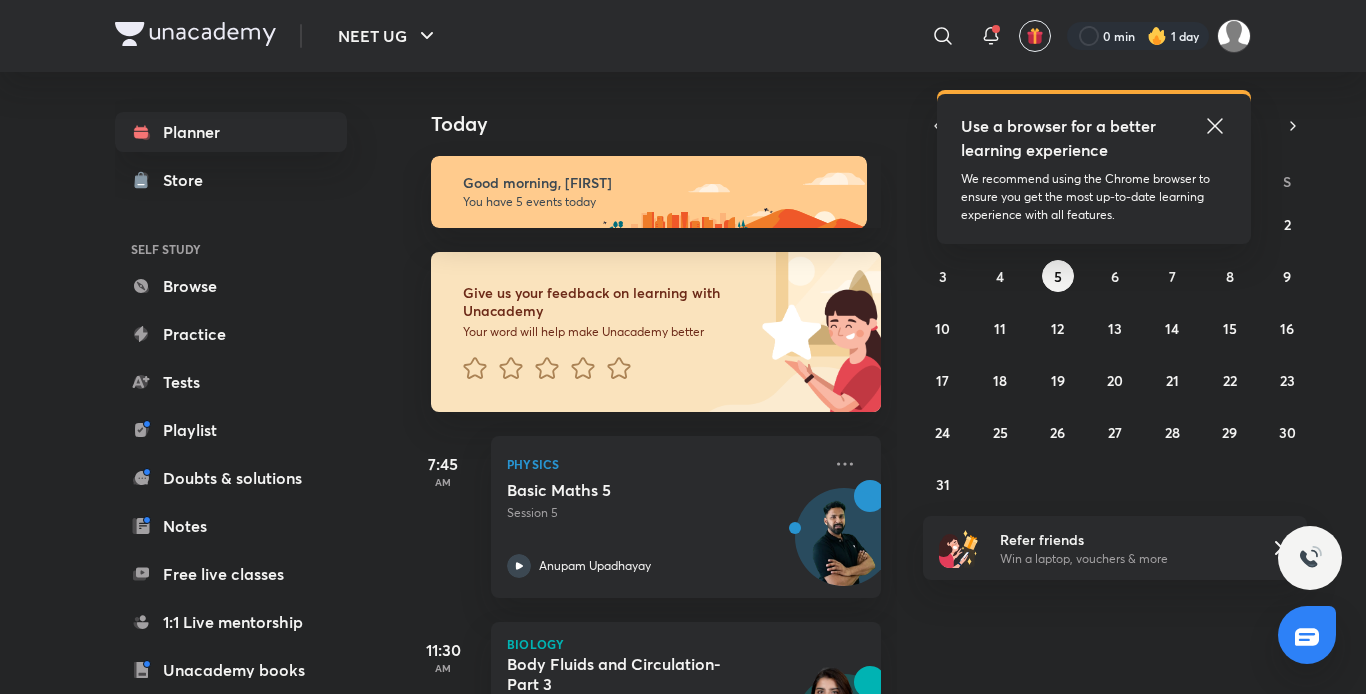 click 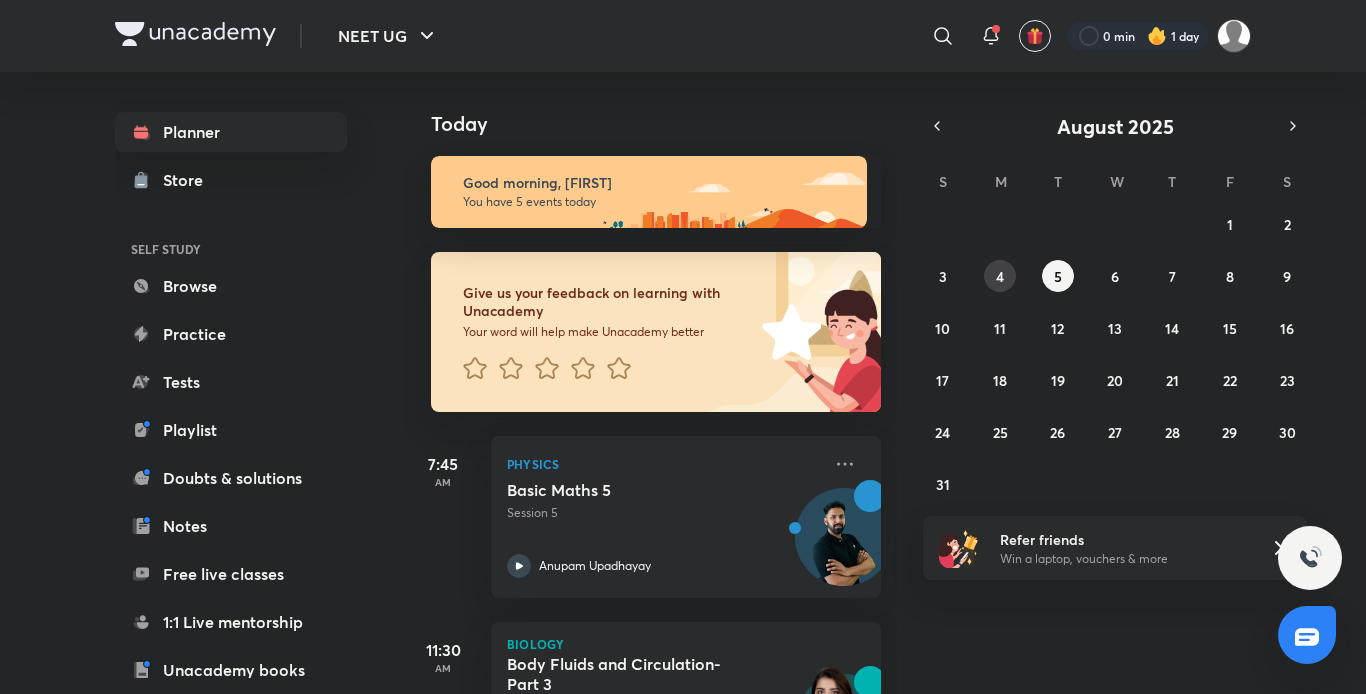 click on "4" at bounding box center [1000, 276] 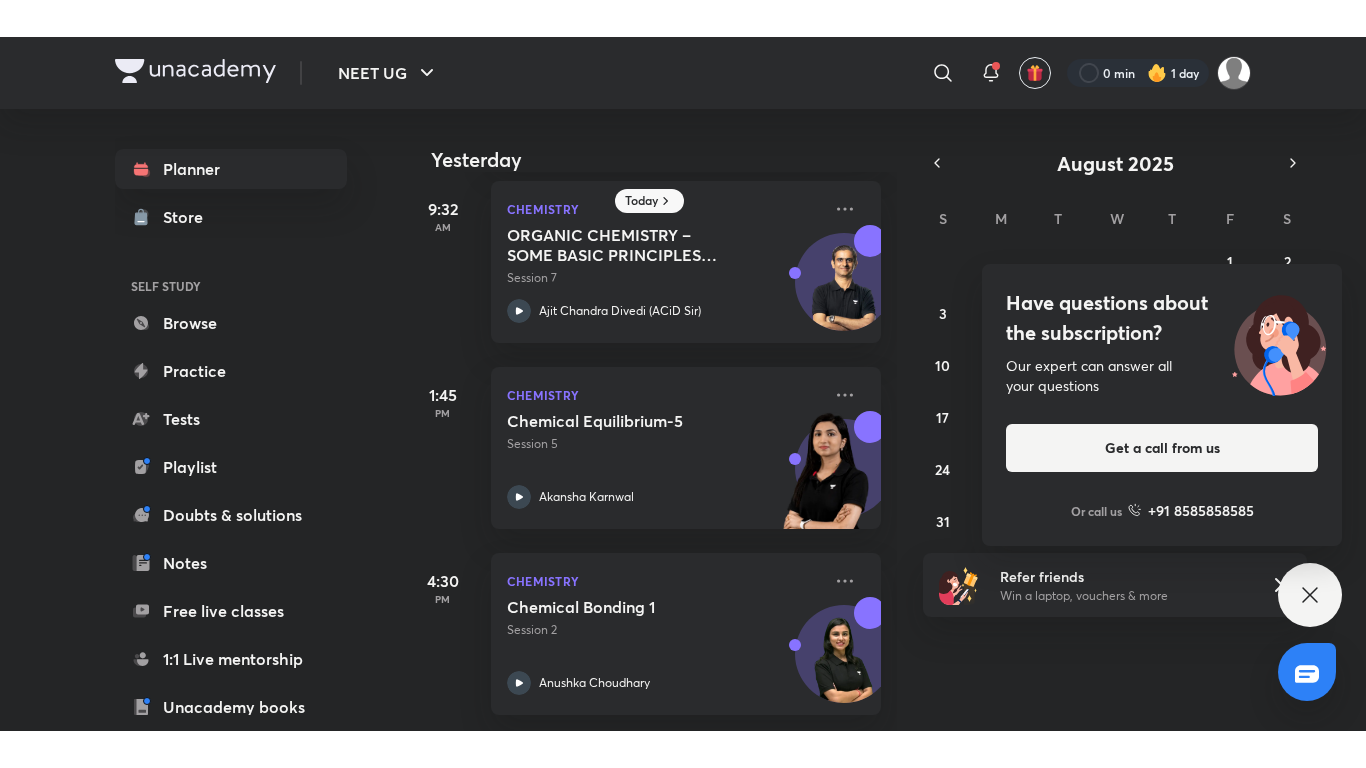 scroll, scrollTop: 217, scrollLeft: 0, axis: vertical 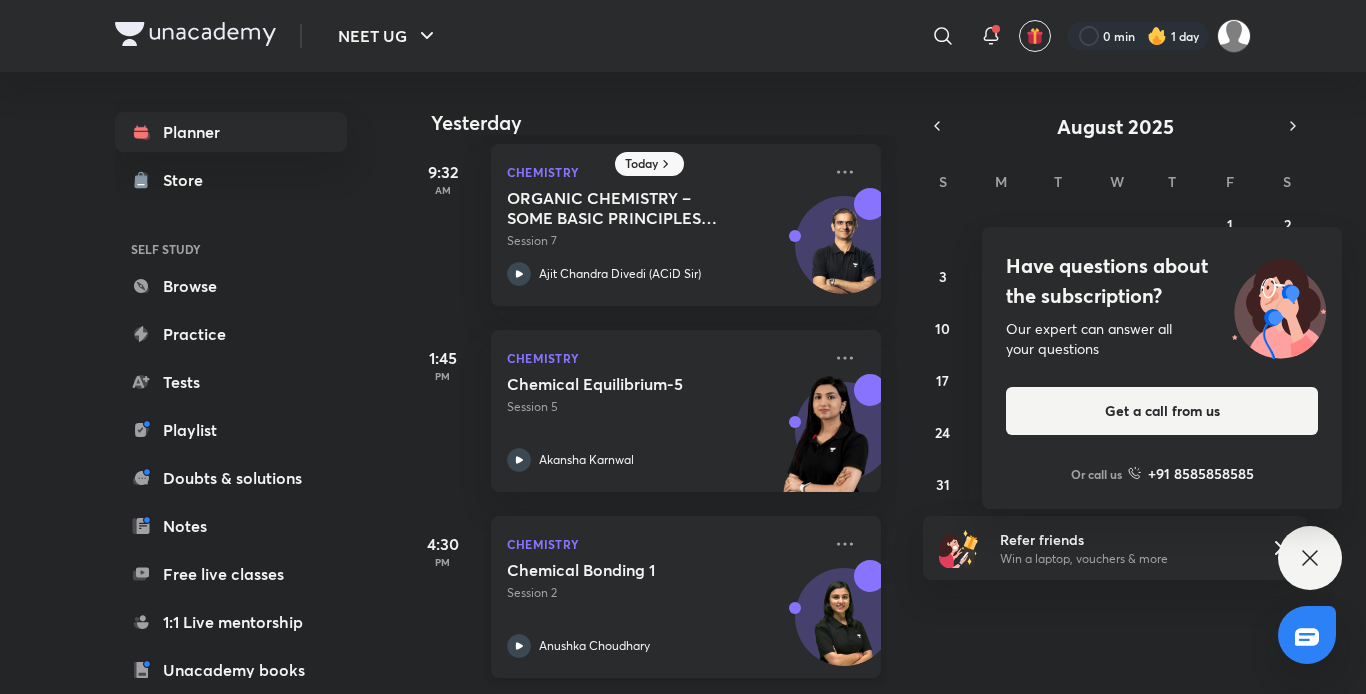 click on "Chemical Bonding 1 Session 2 [FIRST] [LAST]" at bounding box center [664, 609] 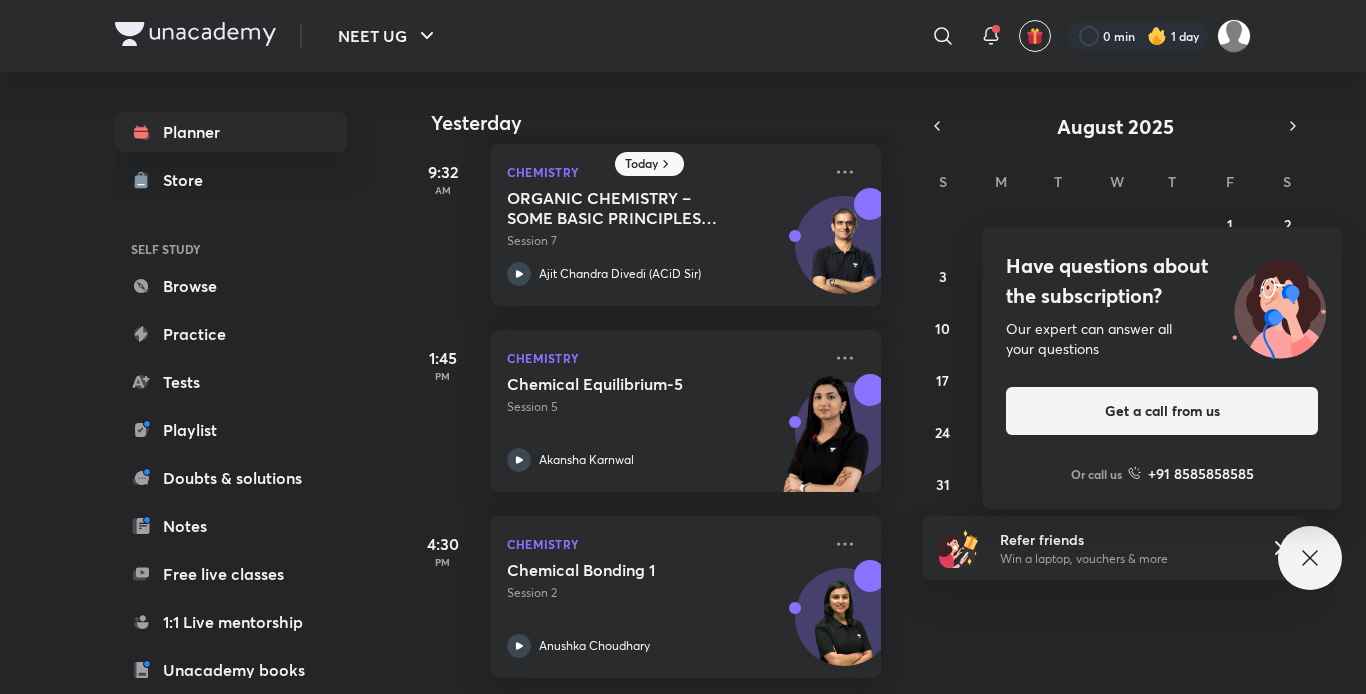 scroll, scrollTop: 143, scrollLeft: 0, axis: vertical 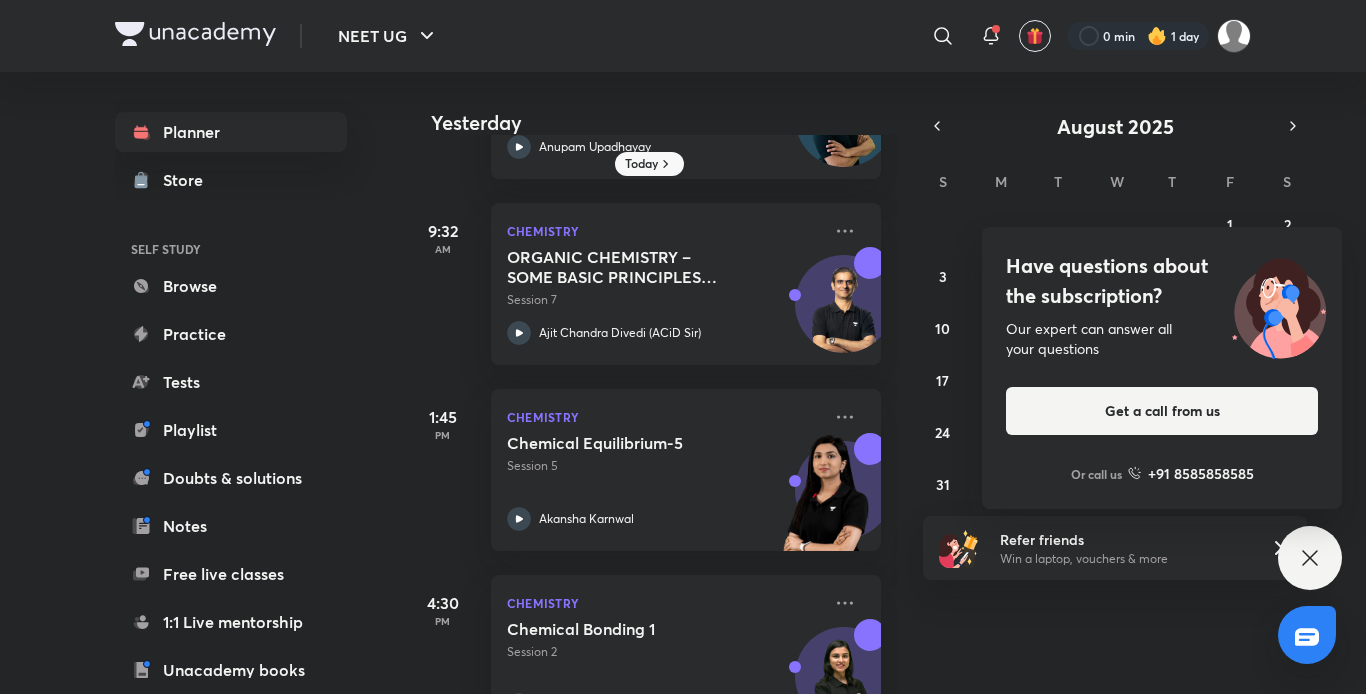 click 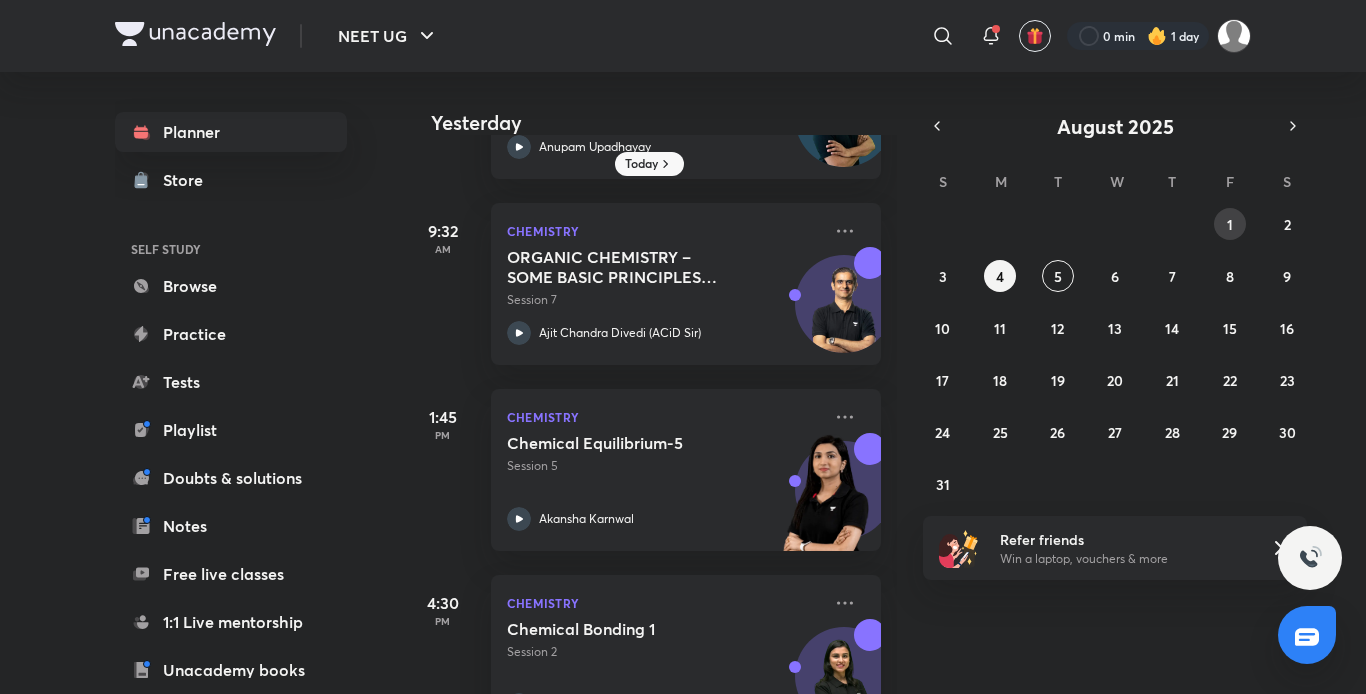 click on "1" at bounding box center [1230, 224] 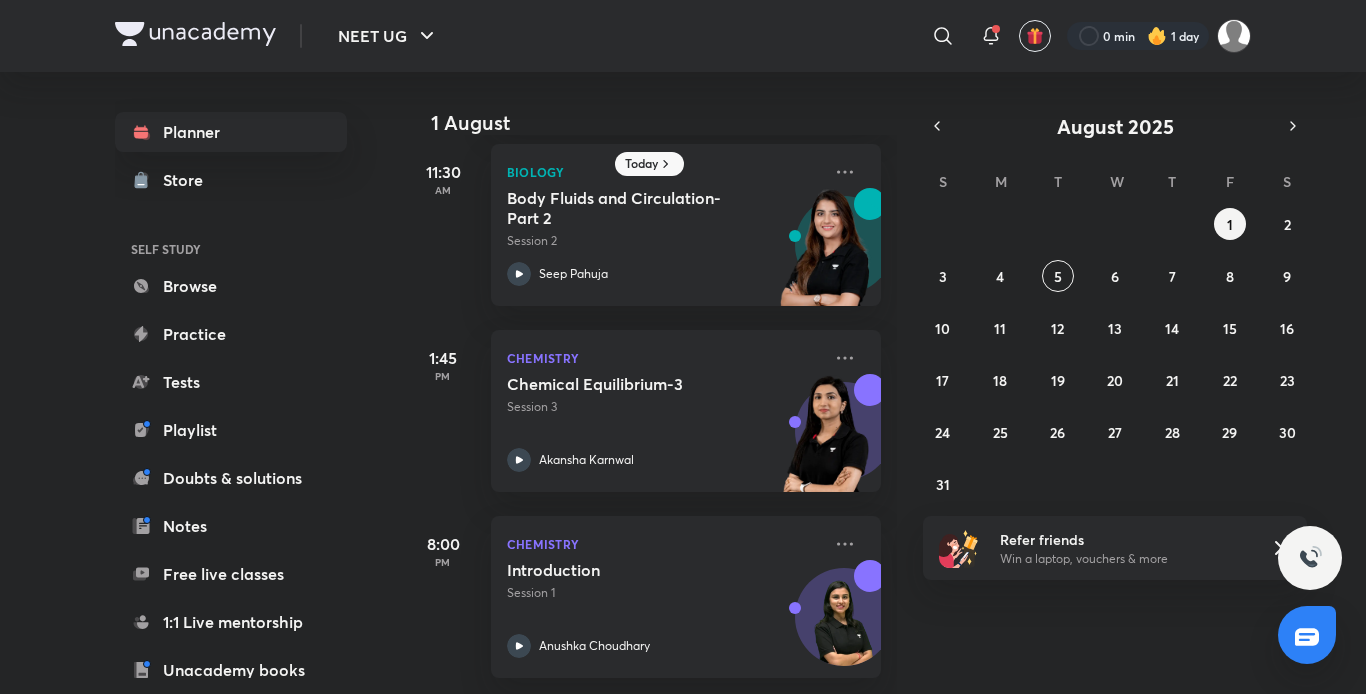 scroll, scrollTop: 217, scrollLeft: 0, axis: vertical 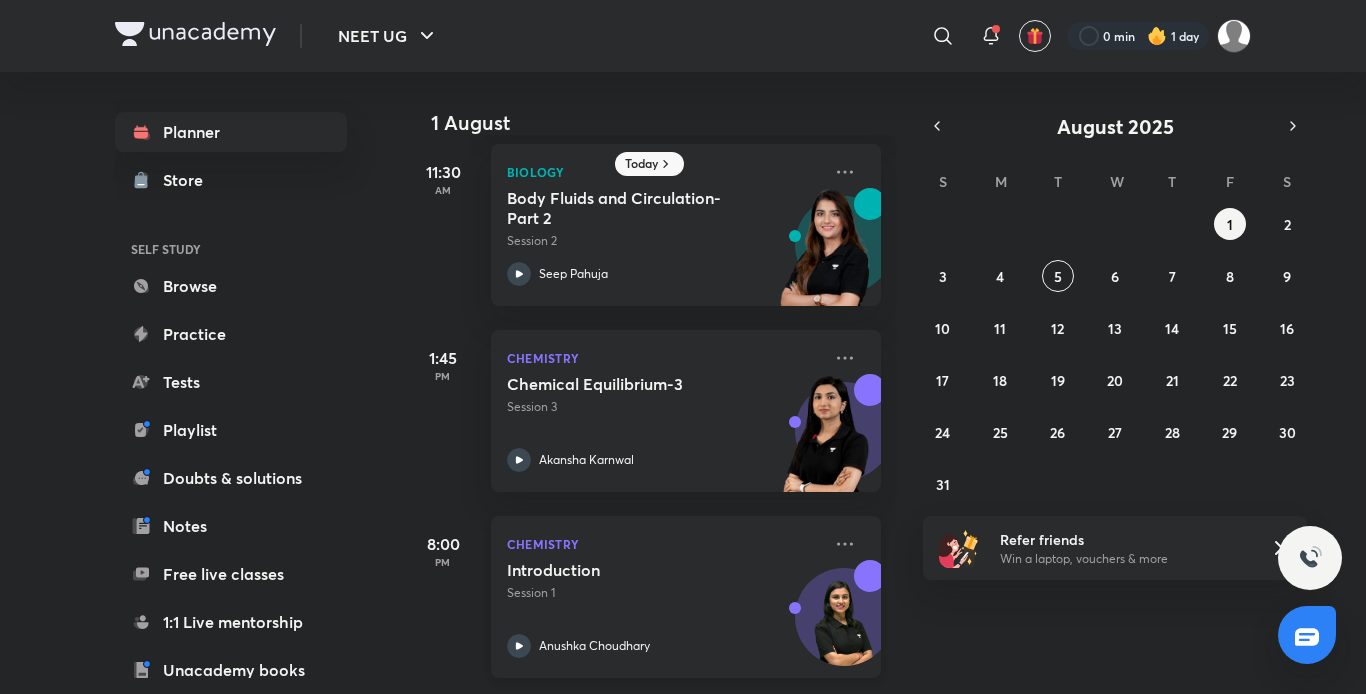 click on "Introduction Session 1" at bounding box center (664, 581) 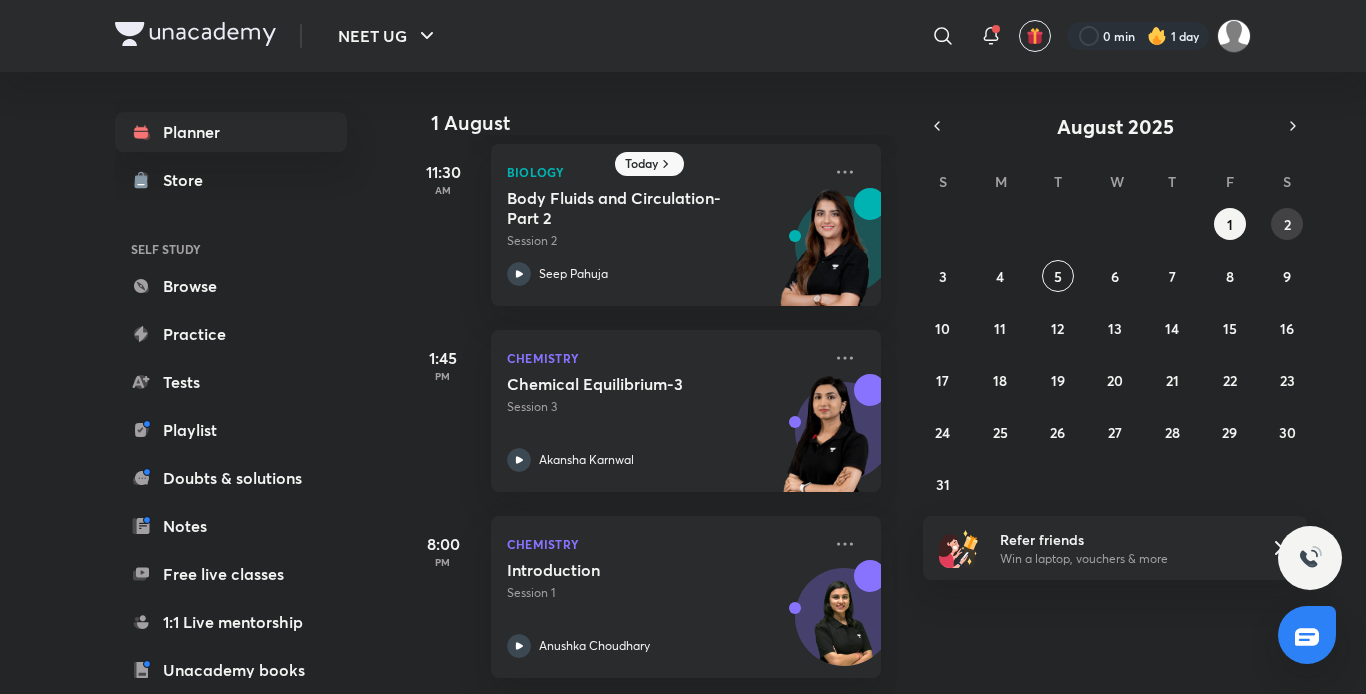 click on "2" at bounding box center (1287, 224) 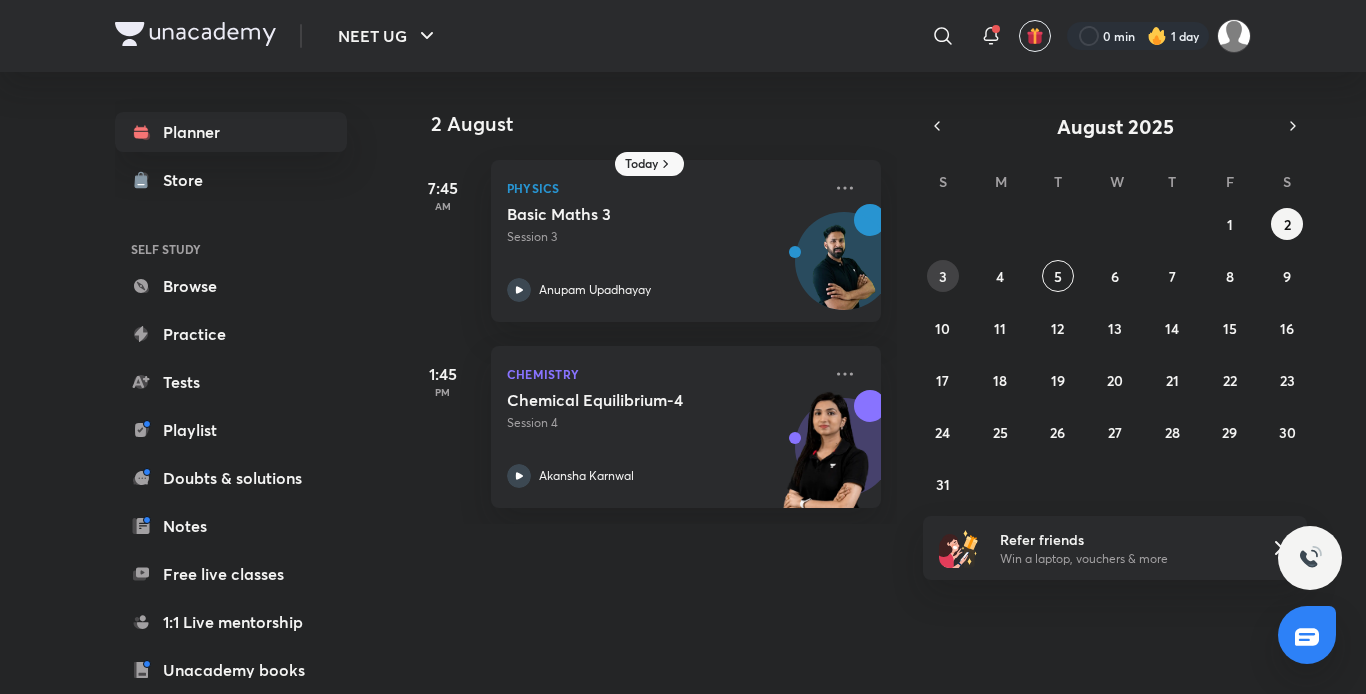 click on "3" at bounding box center (943, 276) 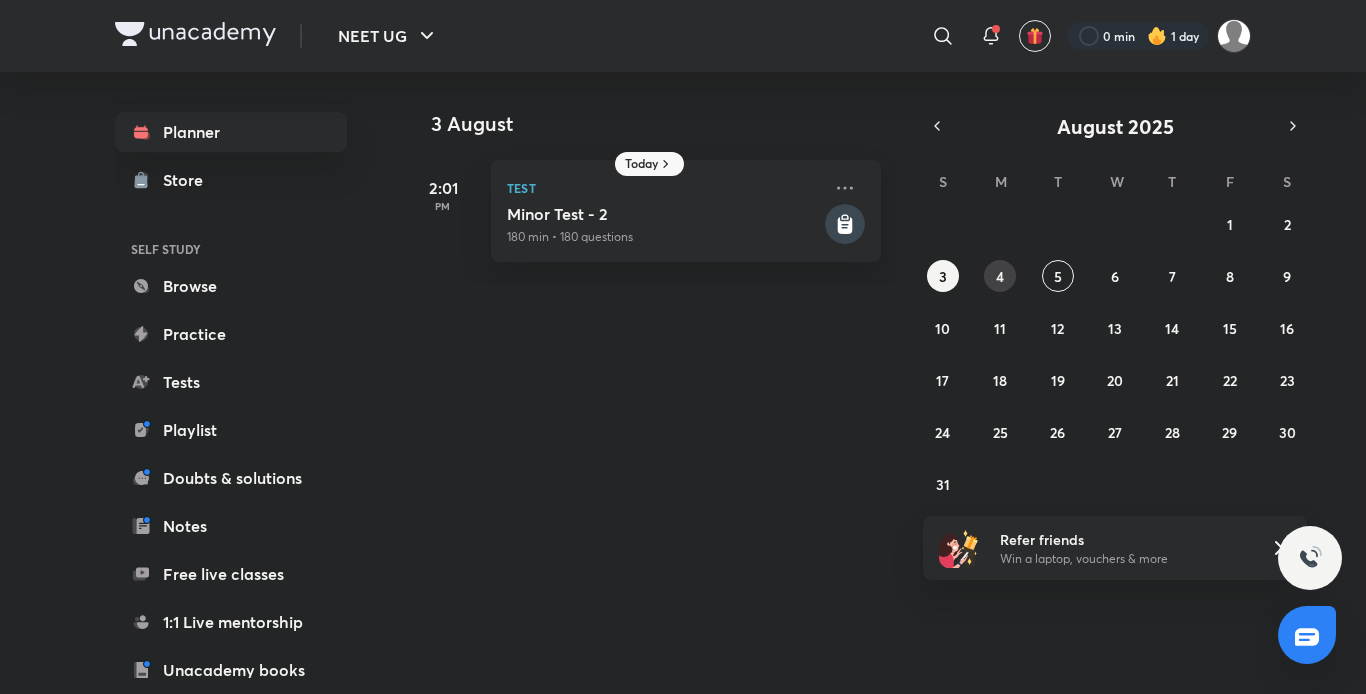 click on "4" at bounding box center [1000, 276] 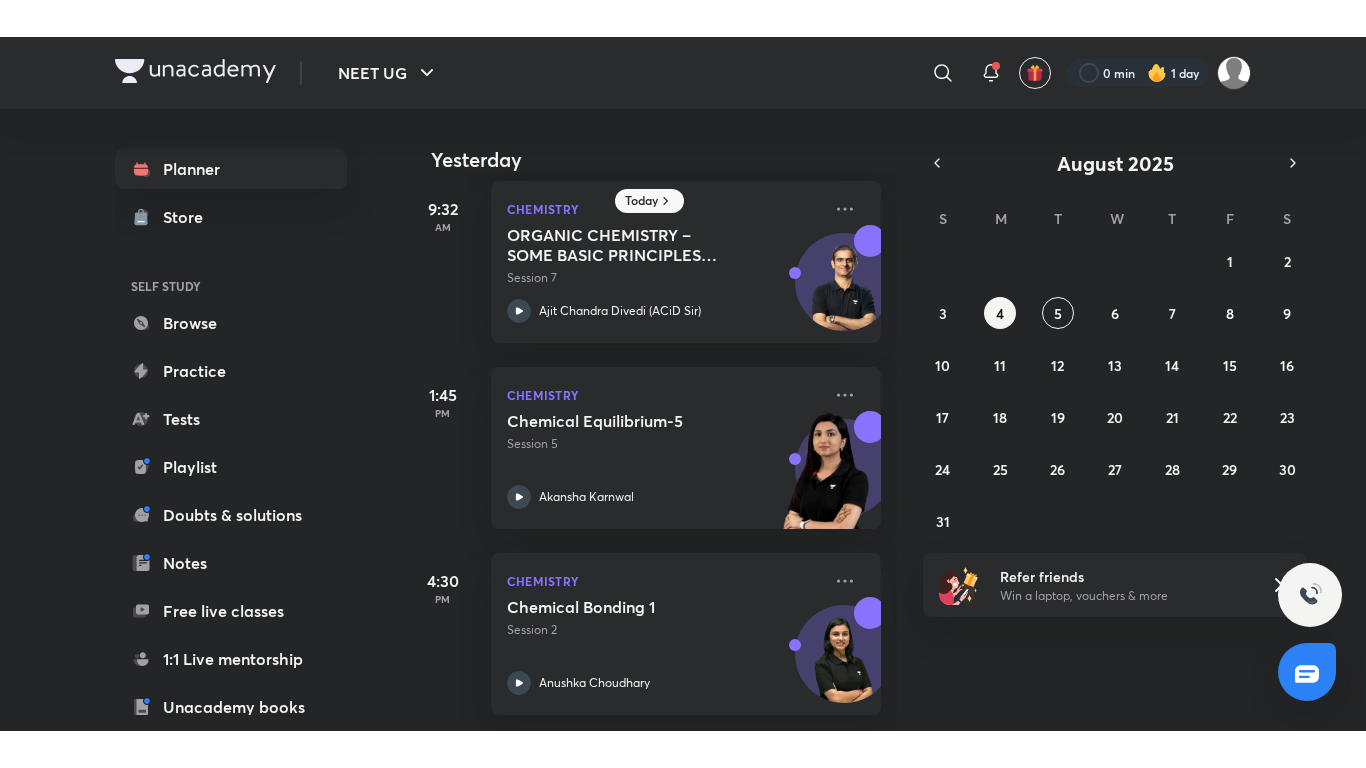scroll, scrollTop: 217, scrollLeft: 0, axis: vertical 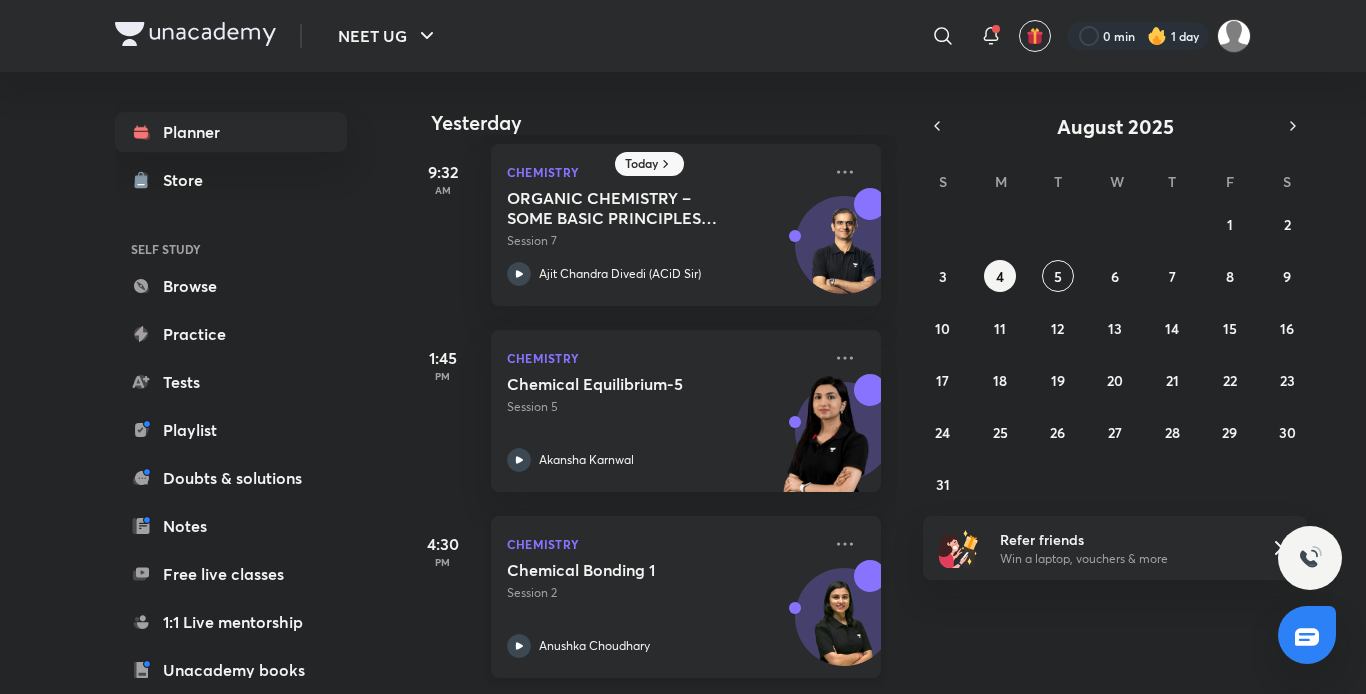 click on "Chemistry" at bounding box center (664, 544) 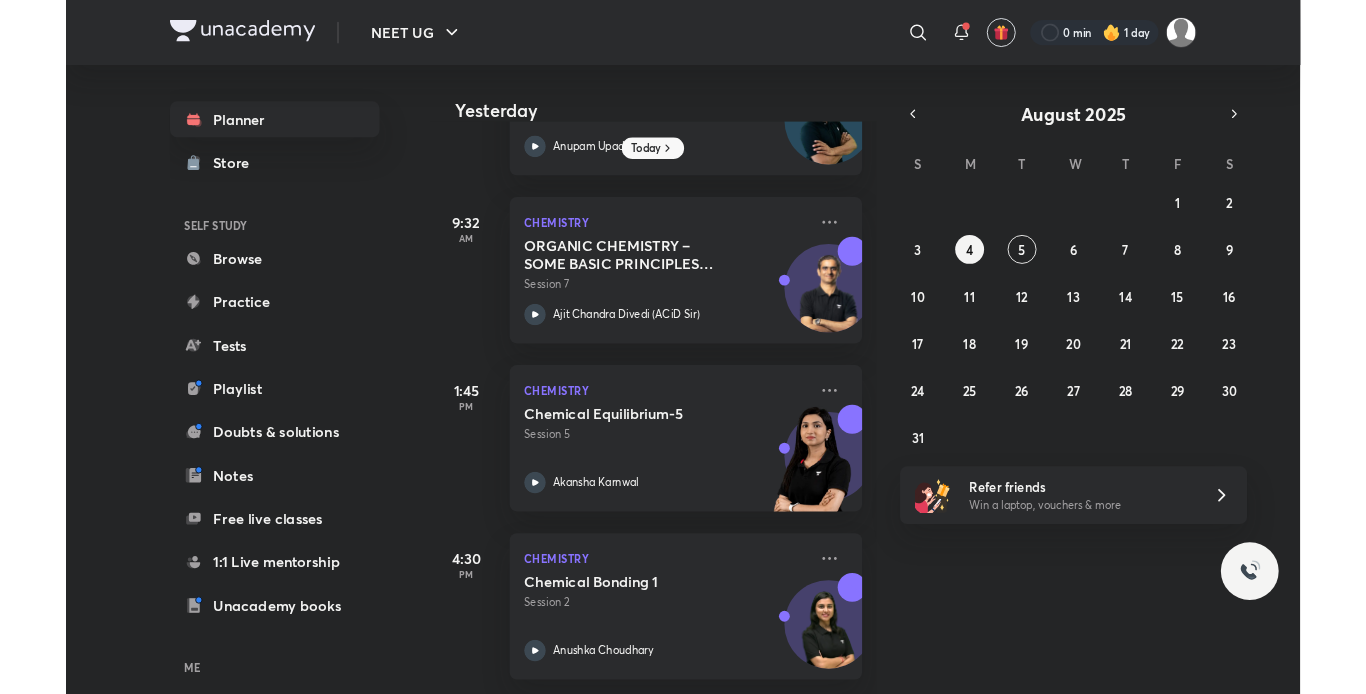 scroll, scrollTop: 143, scrollLeft: 0, axis: vertical 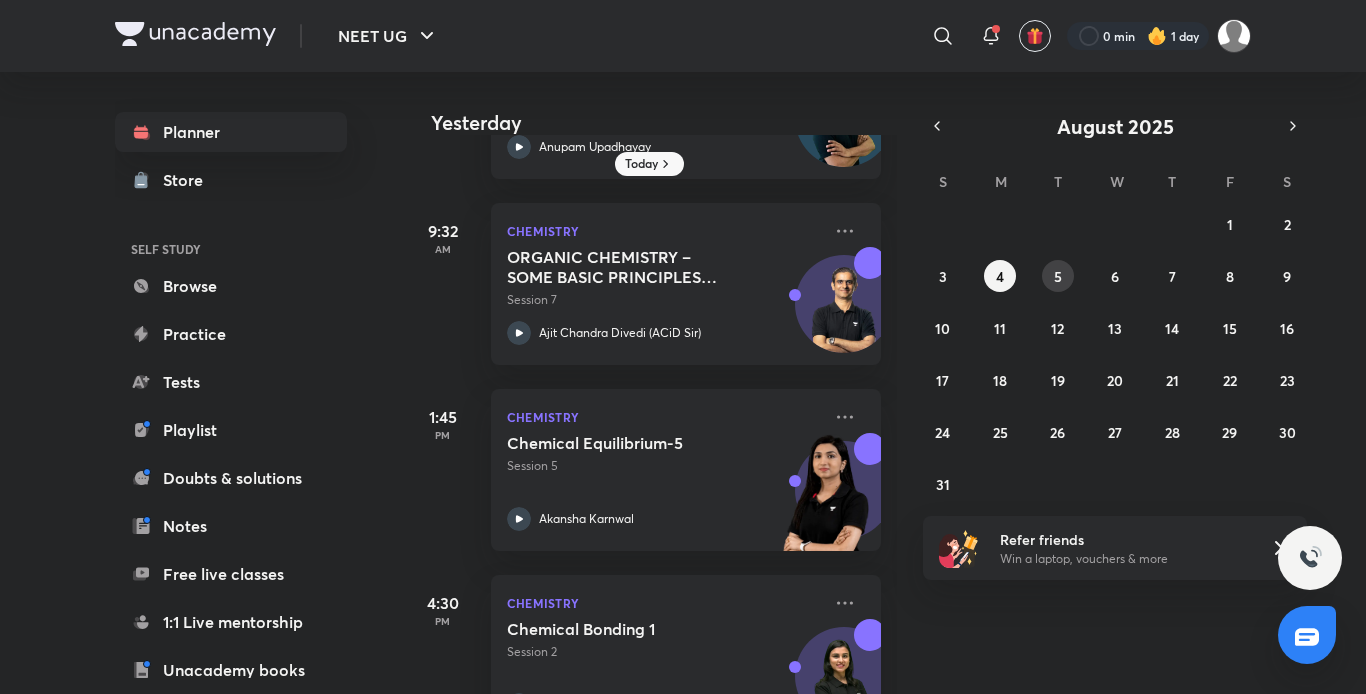 click on "5" at bounding box center [1058, 276] 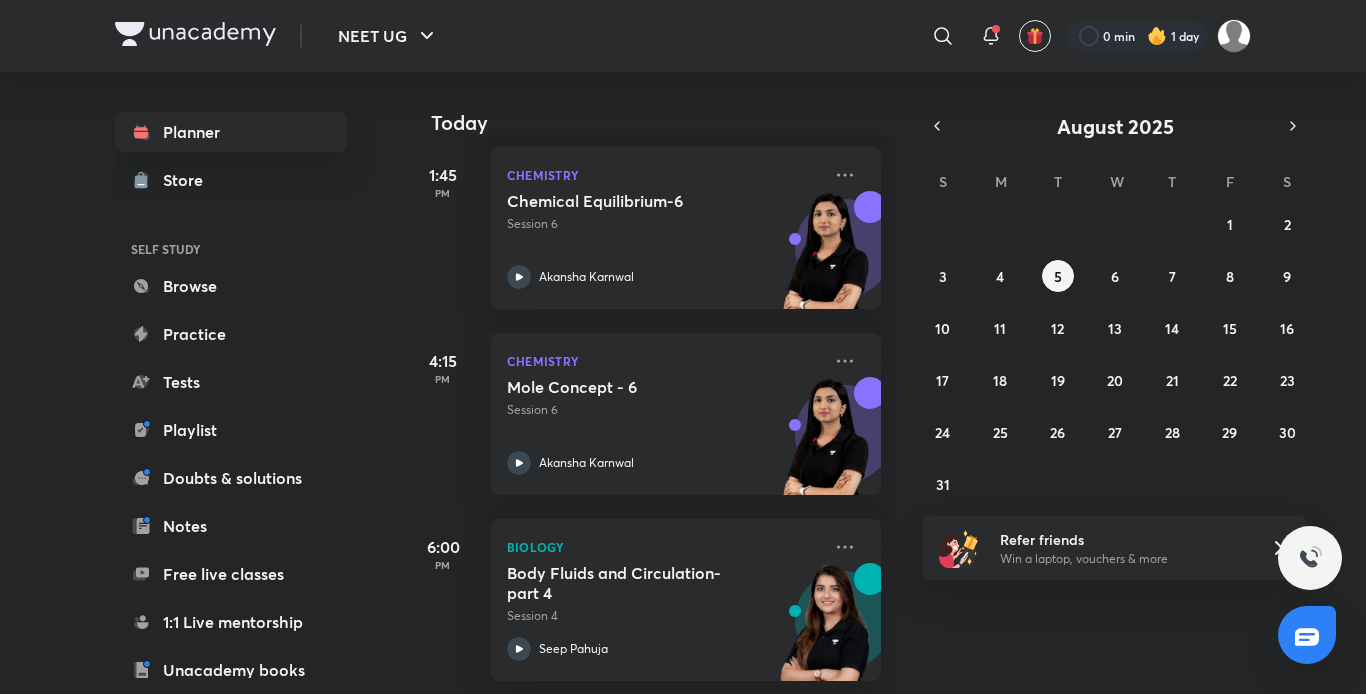 scroll, scrollTop: 679, scrollLeft: 0, axis: vertical 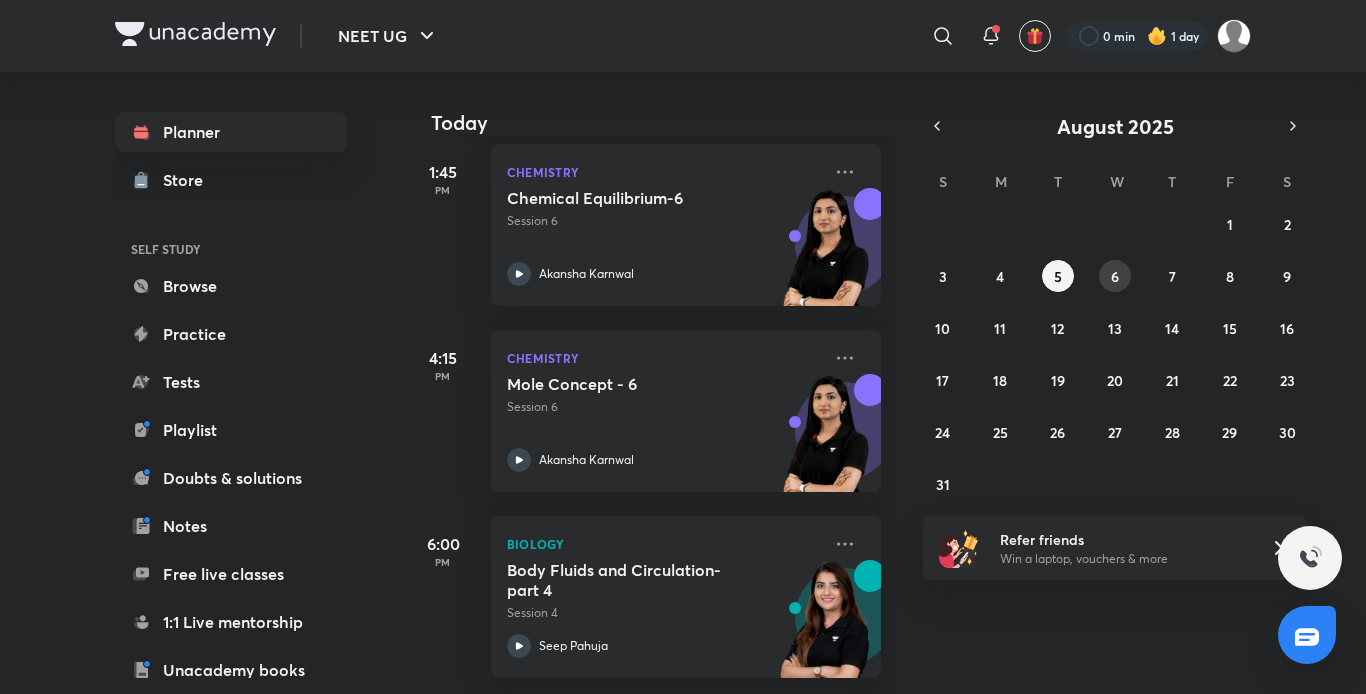 click on "6" at bounding box center (1115, 276) 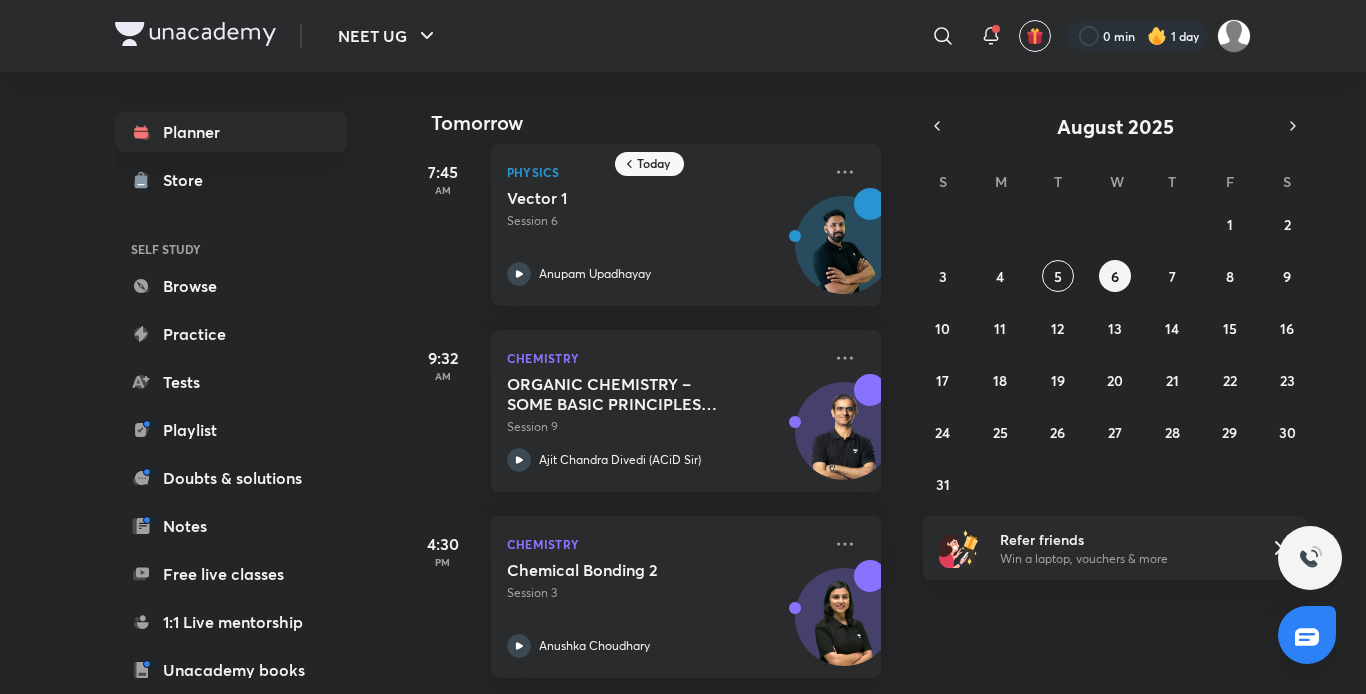 scroll, scrollTop: 31, scrollLeft: 0, axis: vertical 